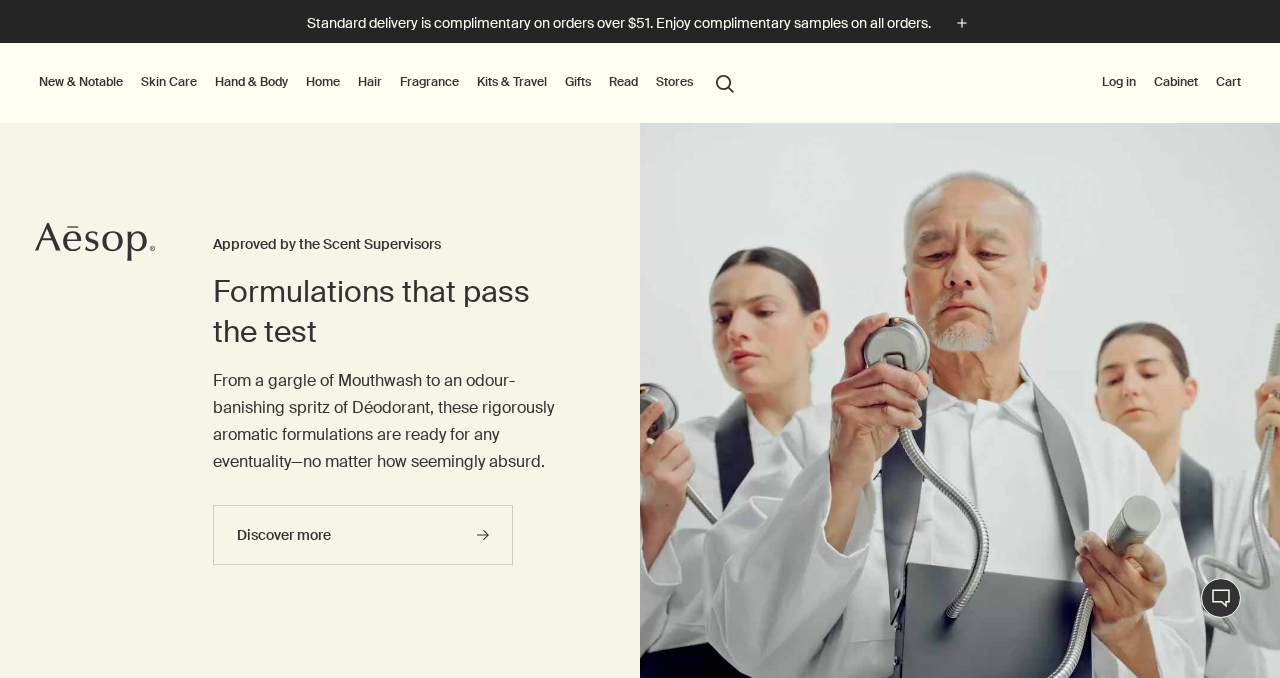 scroll, scrollTop: 0, scrollLeft: 0, axis: both 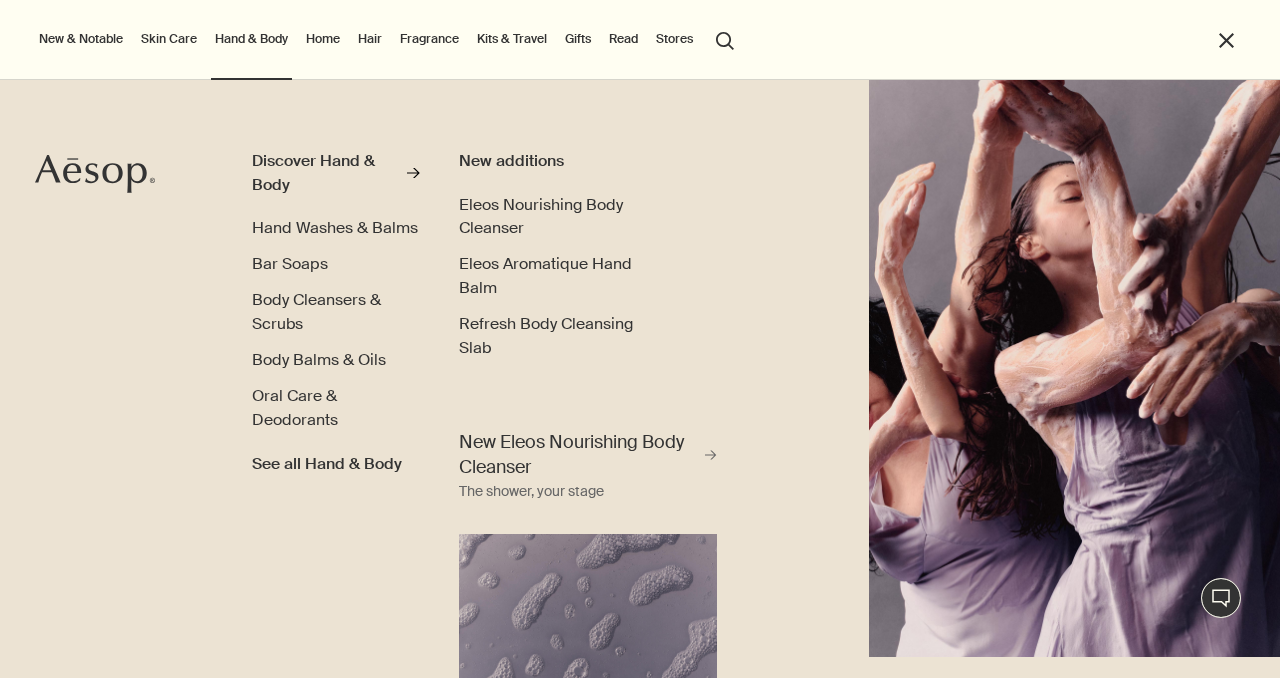click on "Fragrance" at bounding box center [429, 39] 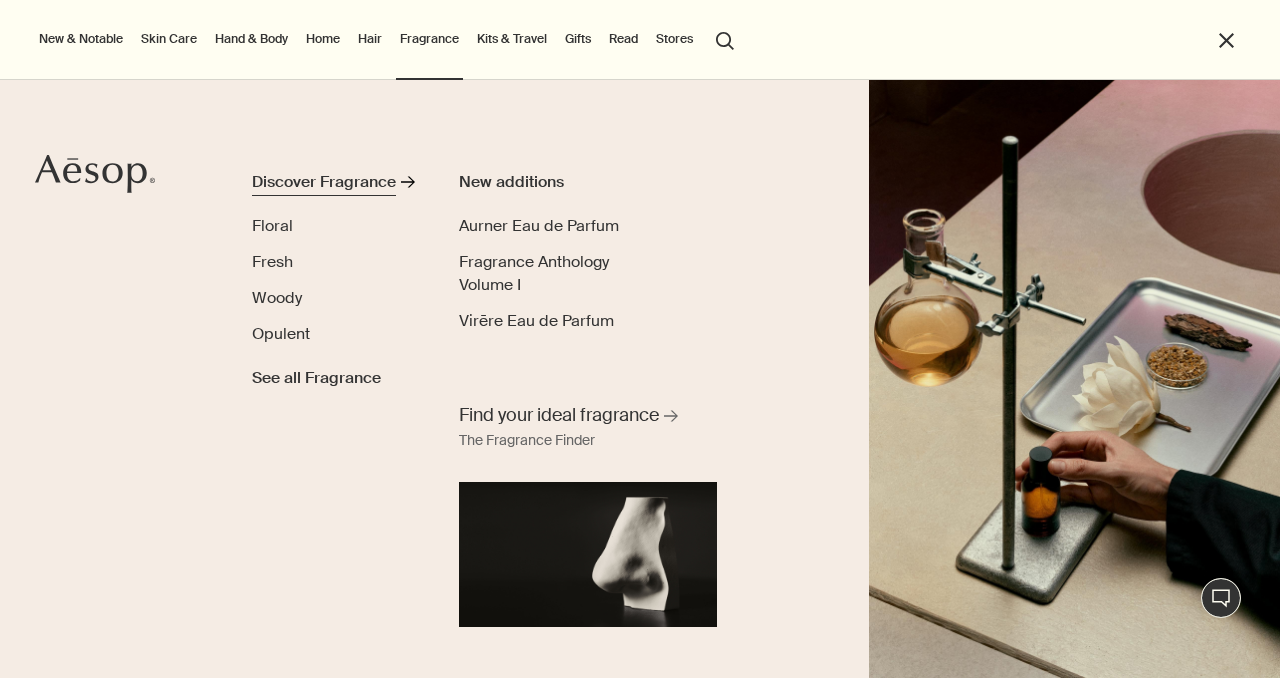 click on "Discover Fragrance" at bounding box center [324, 182] 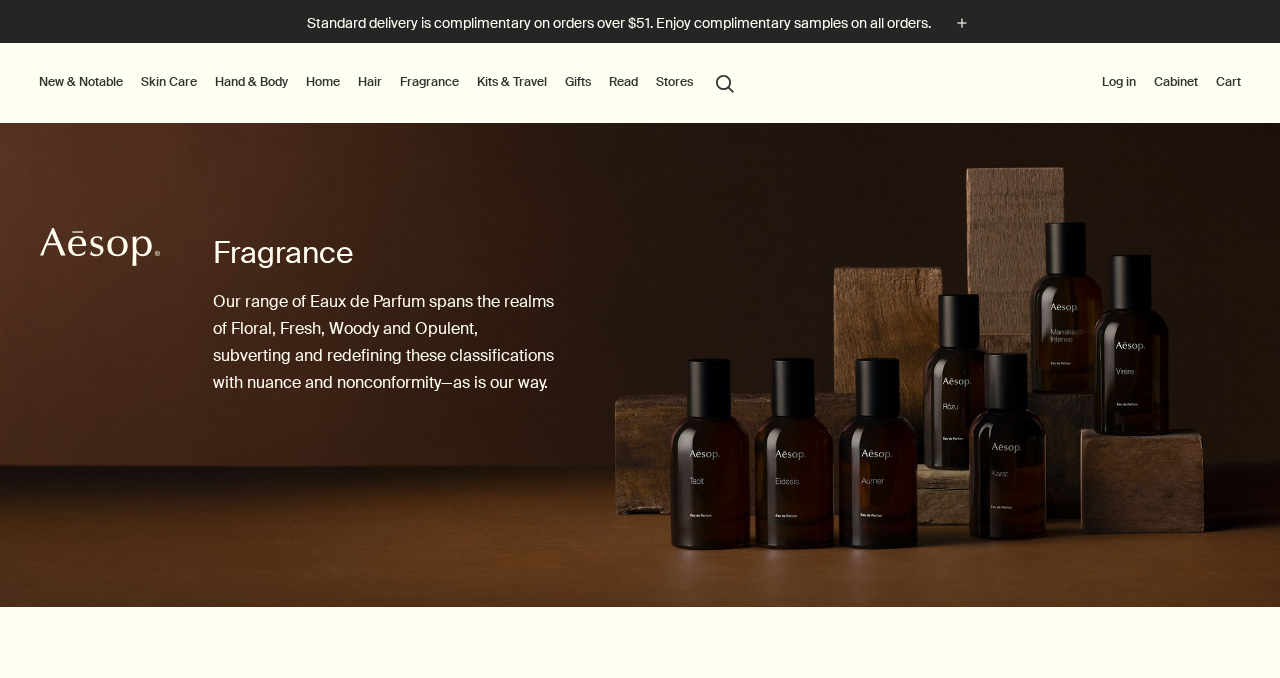 scroll, scrollTop: 0, scrollLeft: 0, axis: both 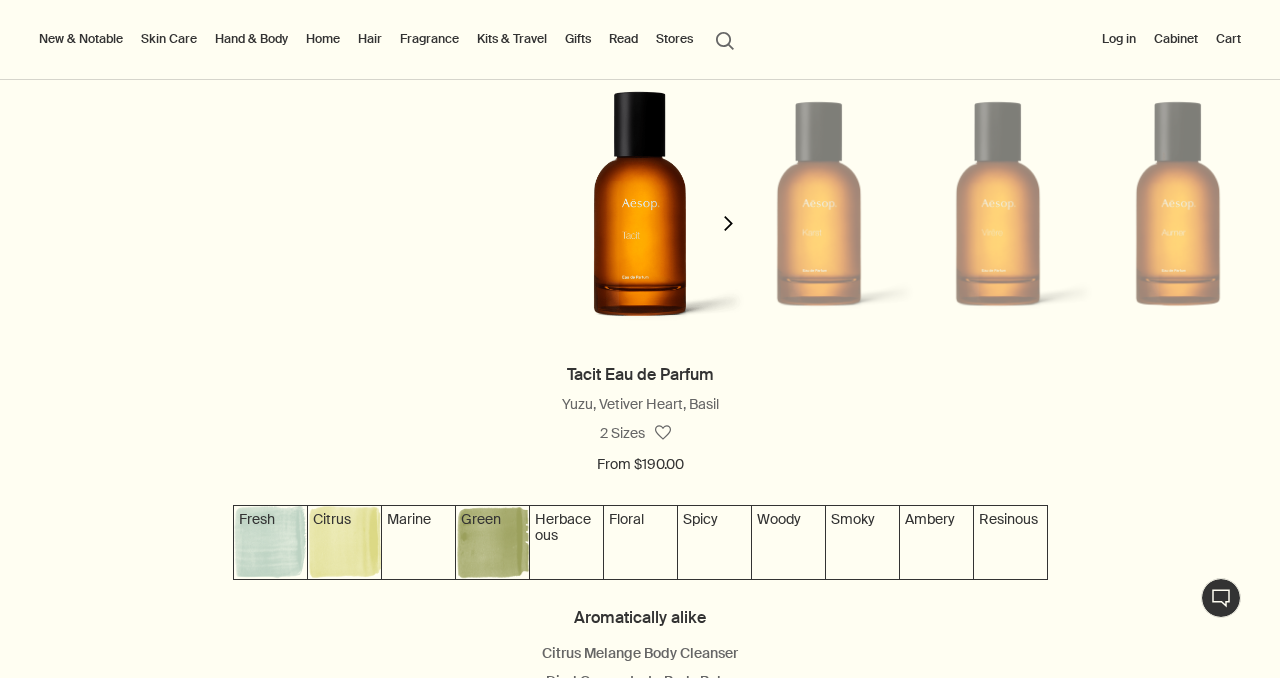 click on "chevron" 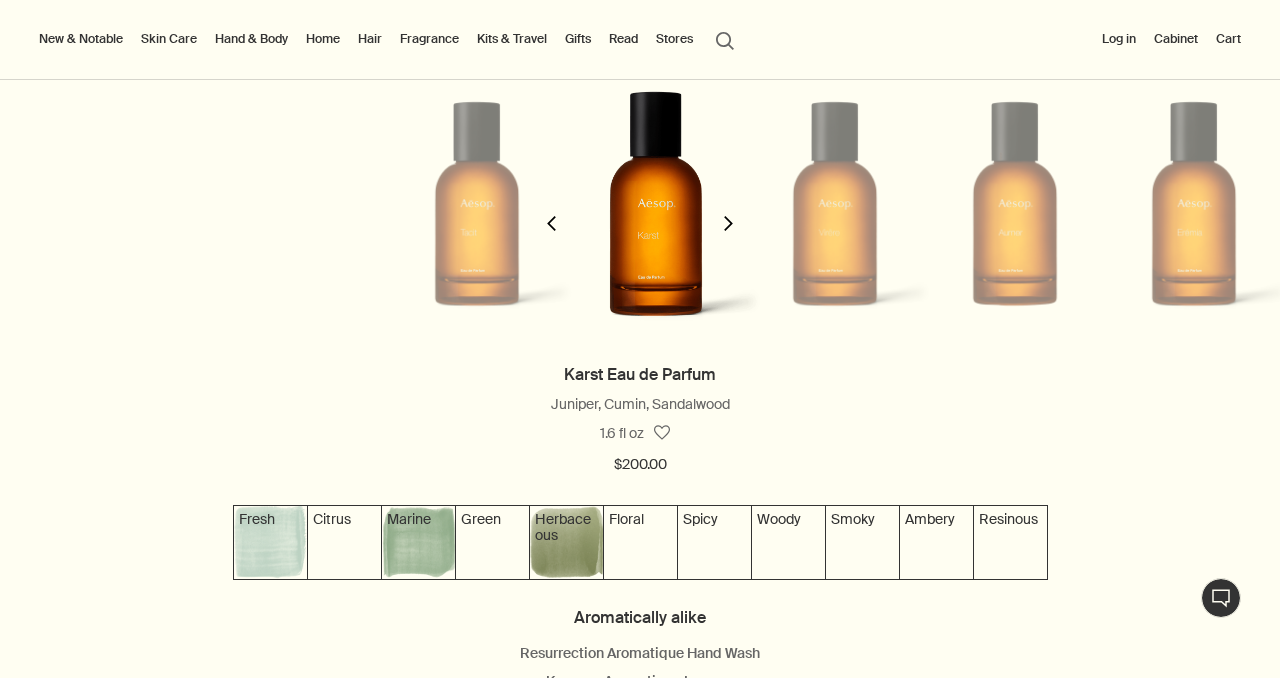 scroll, scrollTop: 0, scrollLeft: 179, axis: horizontal 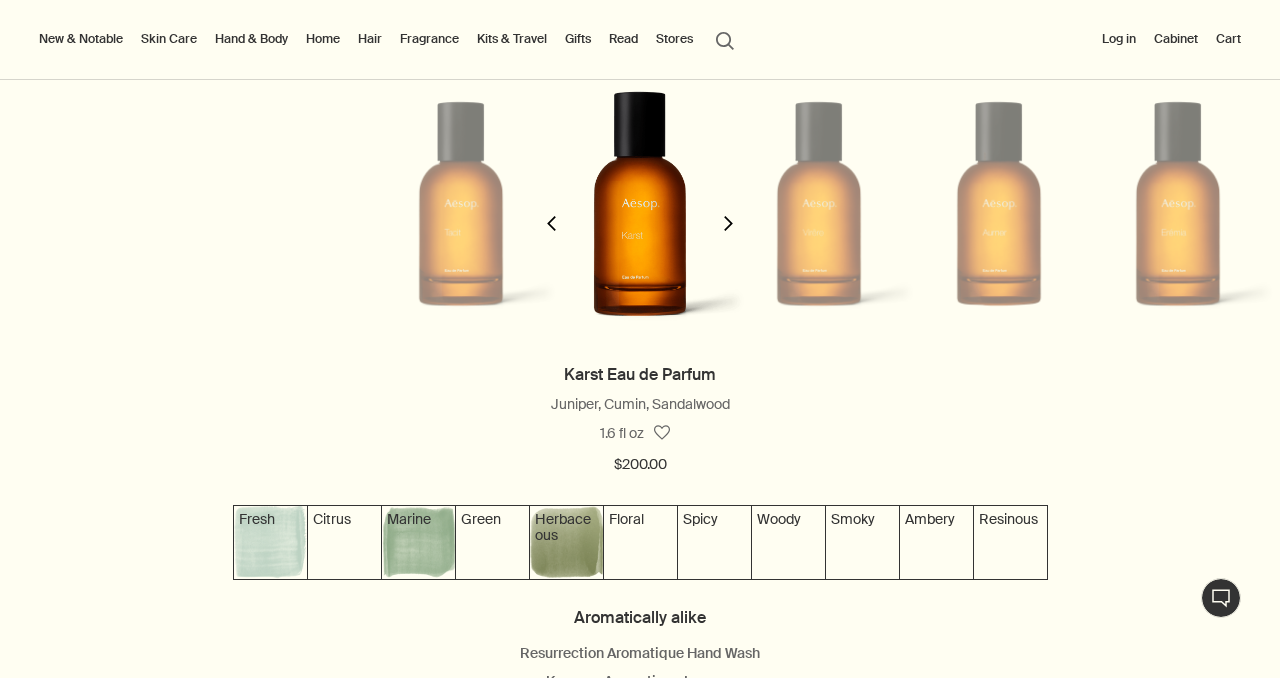 click on "chevron" 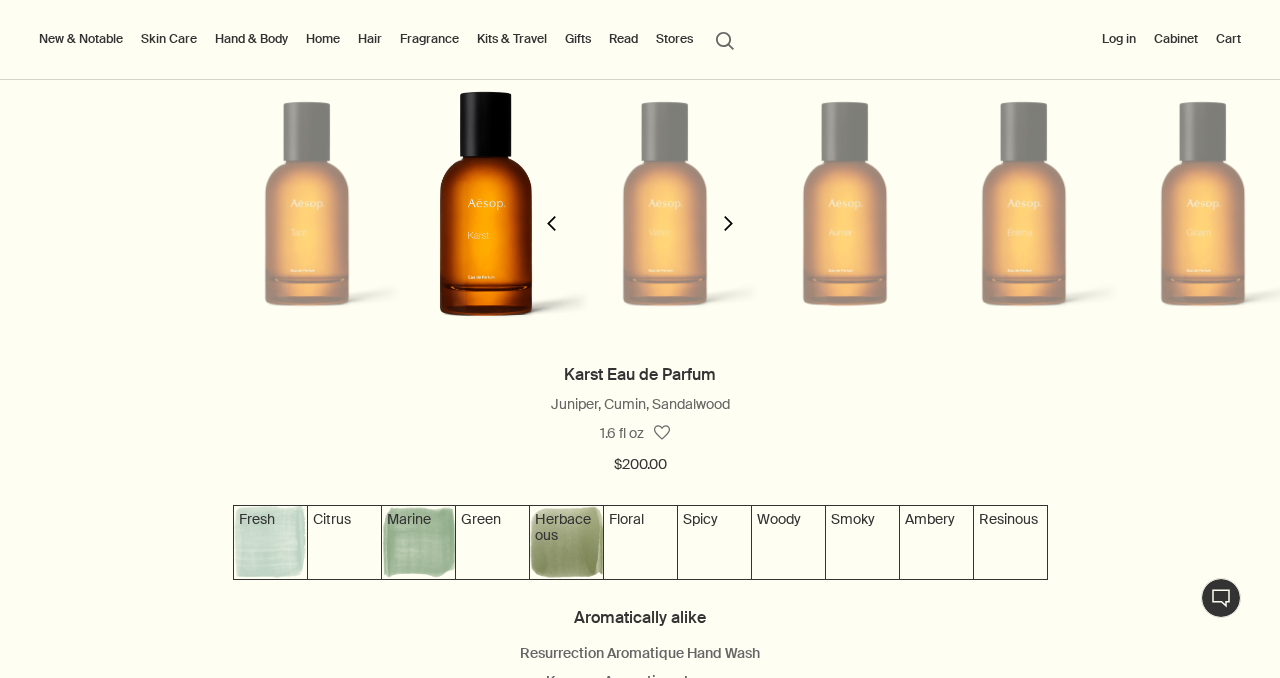 scroll, scrollTop: 0, scrollLeft: 358, axis: horizontal 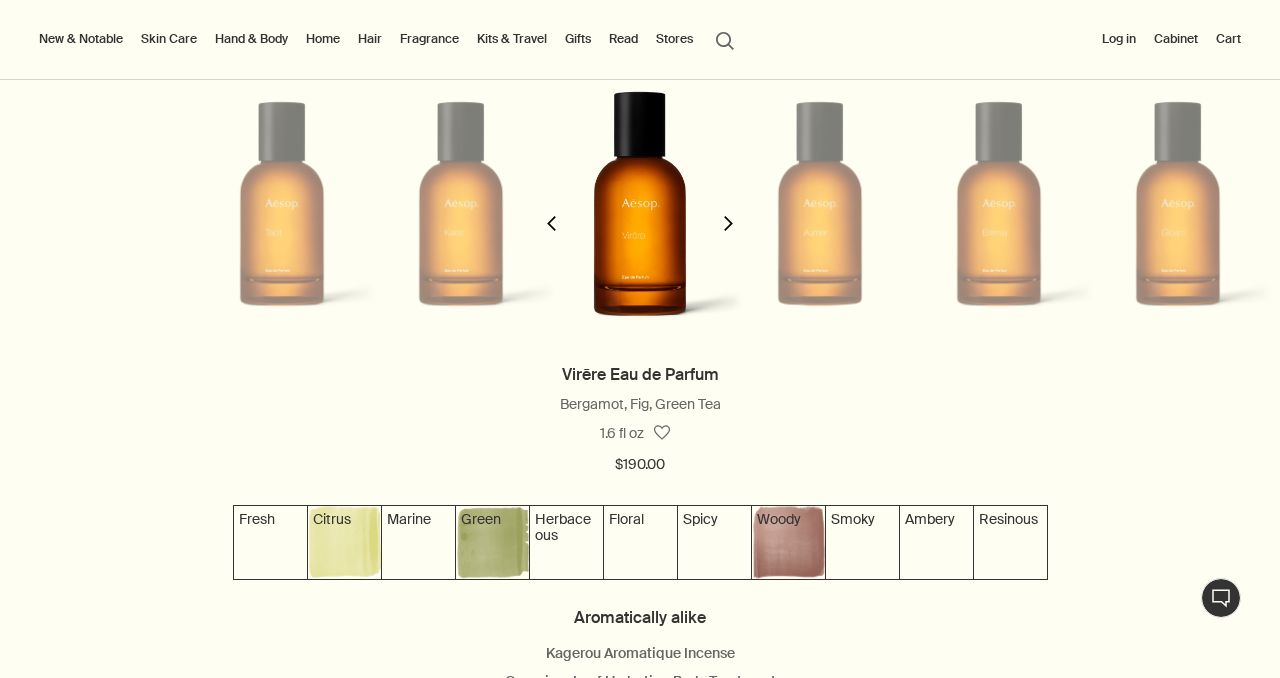click on "chevron" 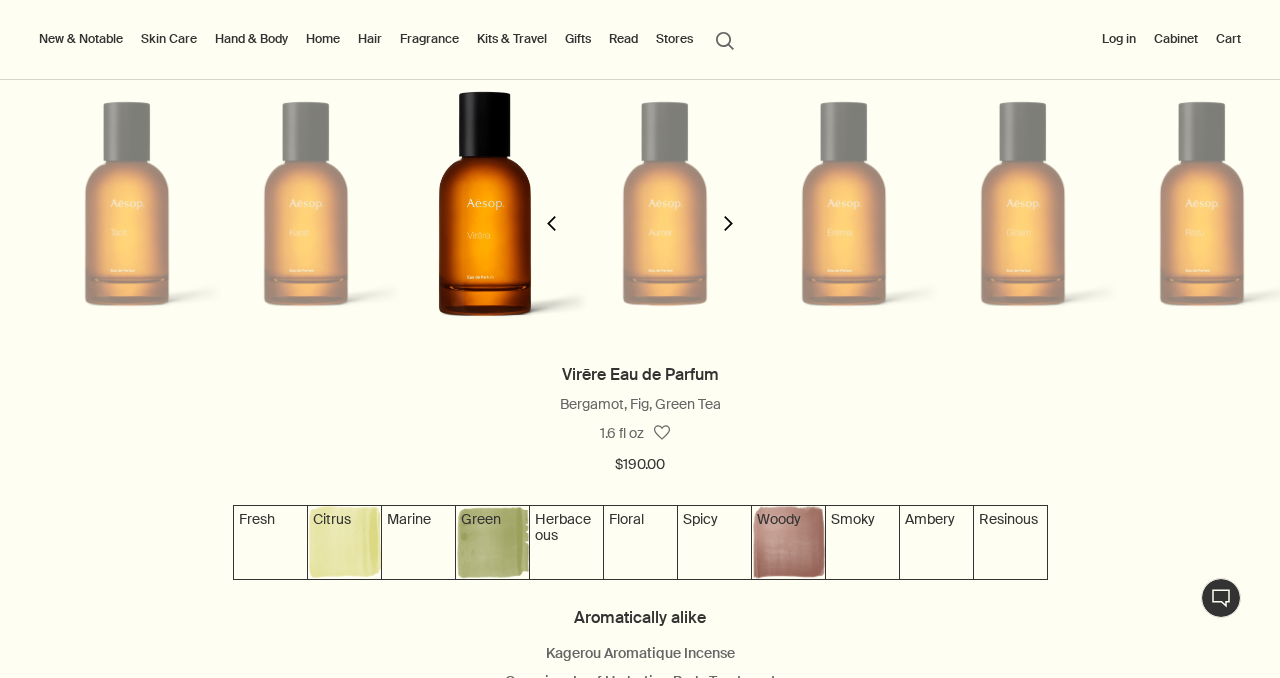 scroll, scrollTop: 0, scrollLeft: 537, axis: horizontal 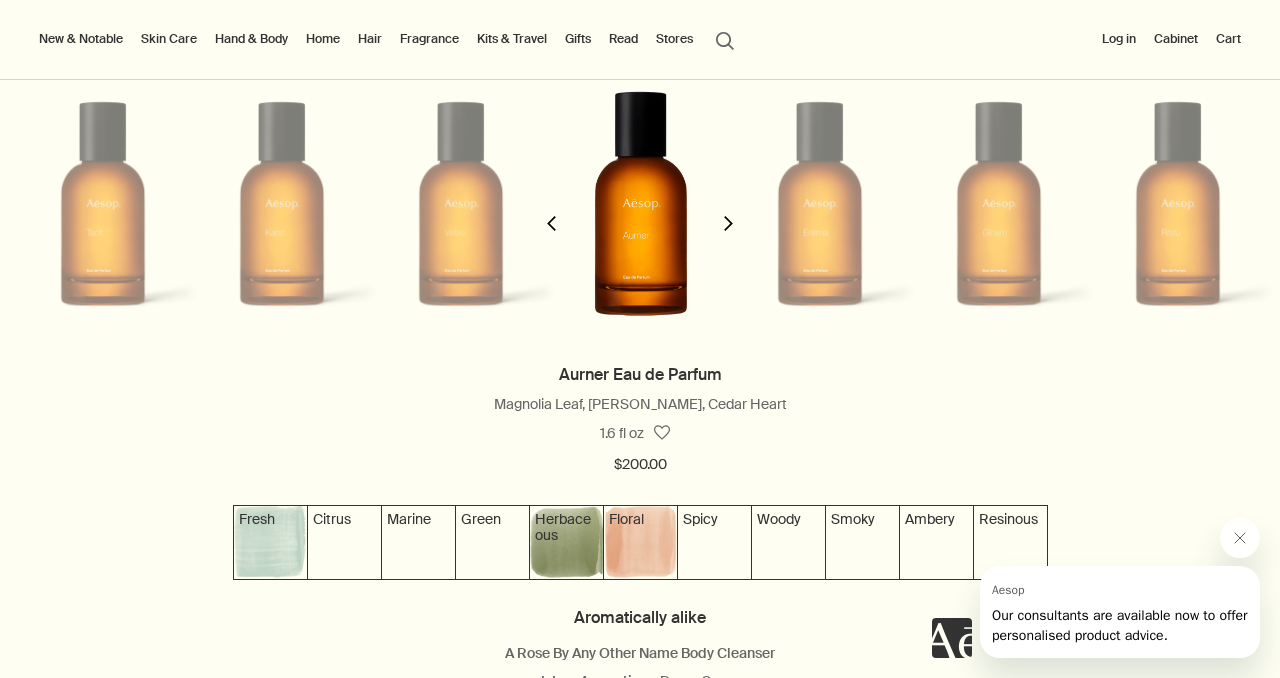 click on "chevron" 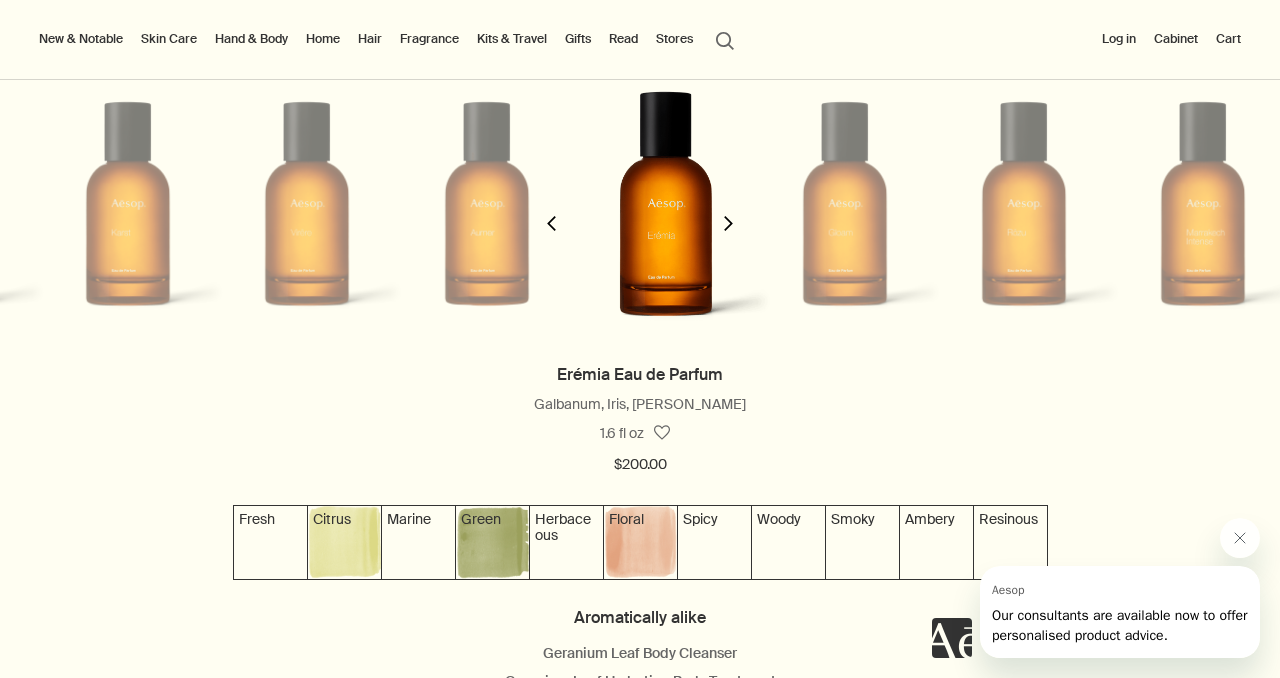 scroll, scrollTop: 0, scrollLeft: 717, axis: horizontal 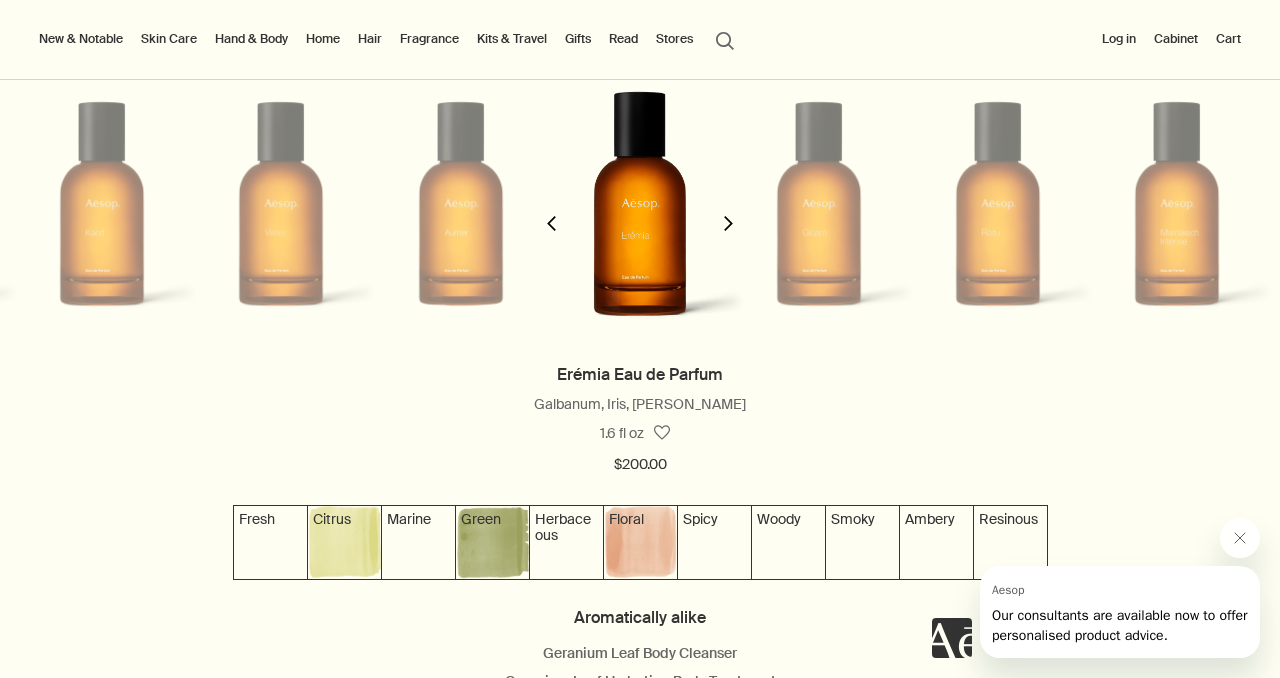 click on "chevron" 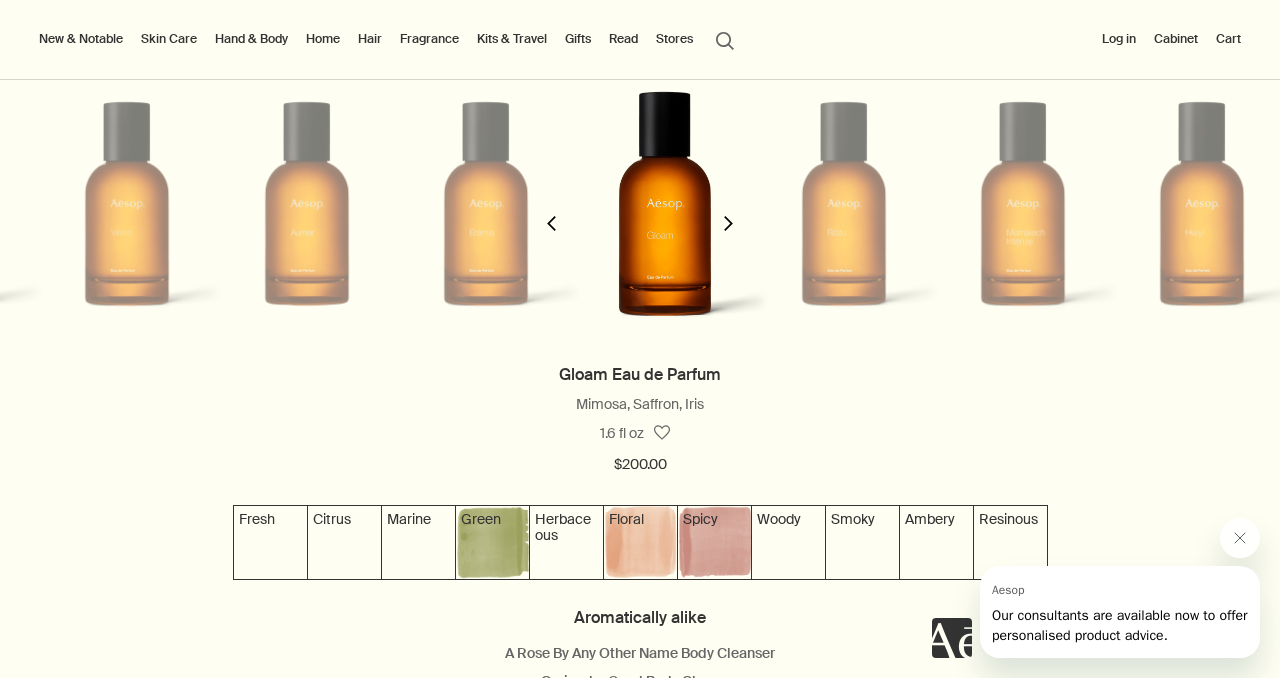 scroll, scrollTop: 0, scrollLeft: 896, axis: horizontal 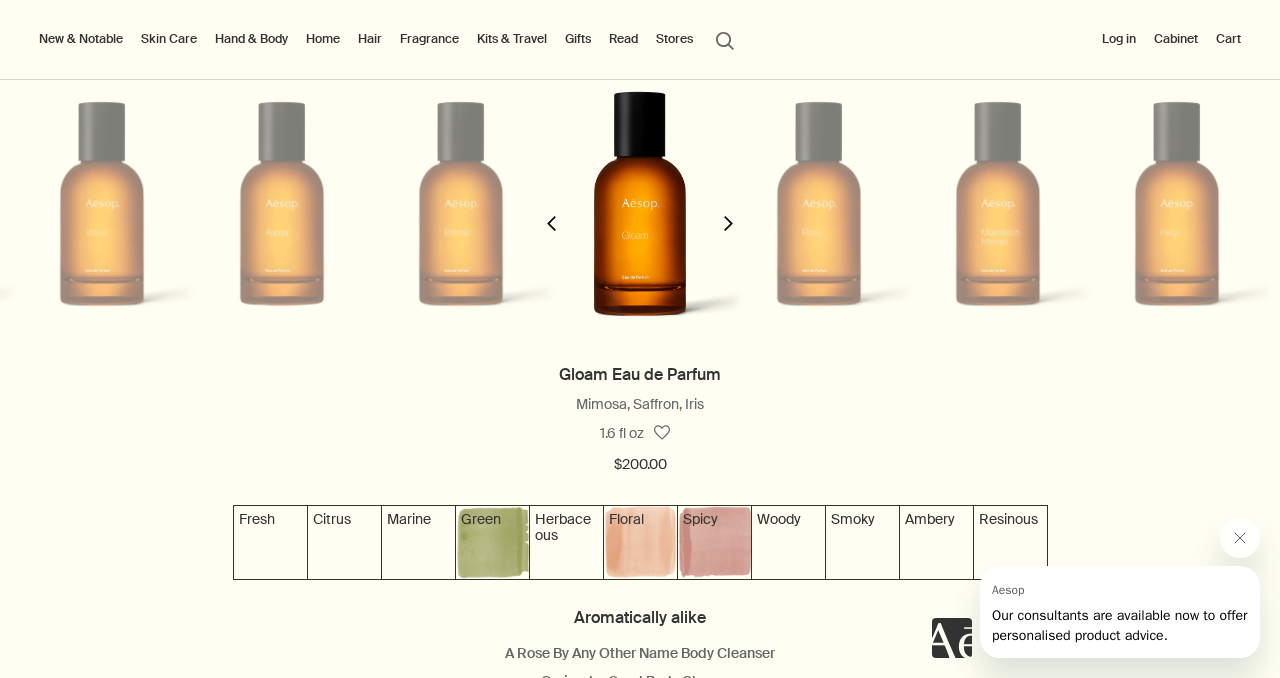 click on "chevron" 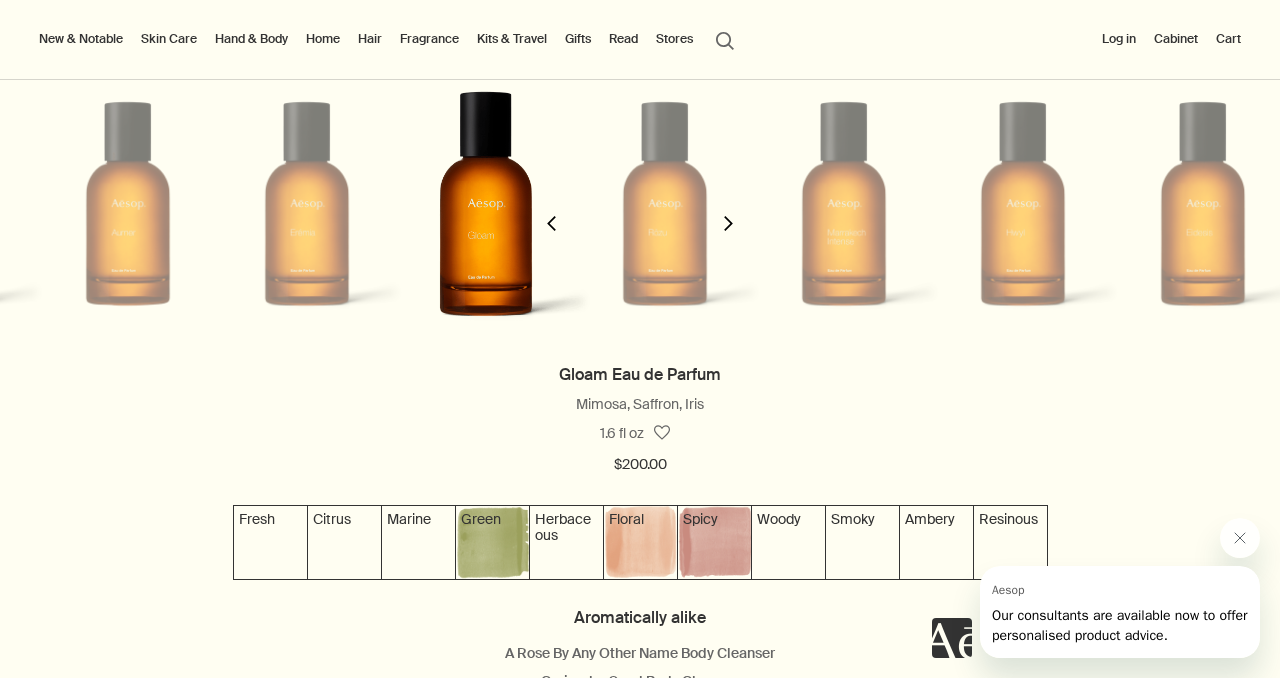scroll, scrollTop: 0, scrollLeft: 1075, axis: horizontal 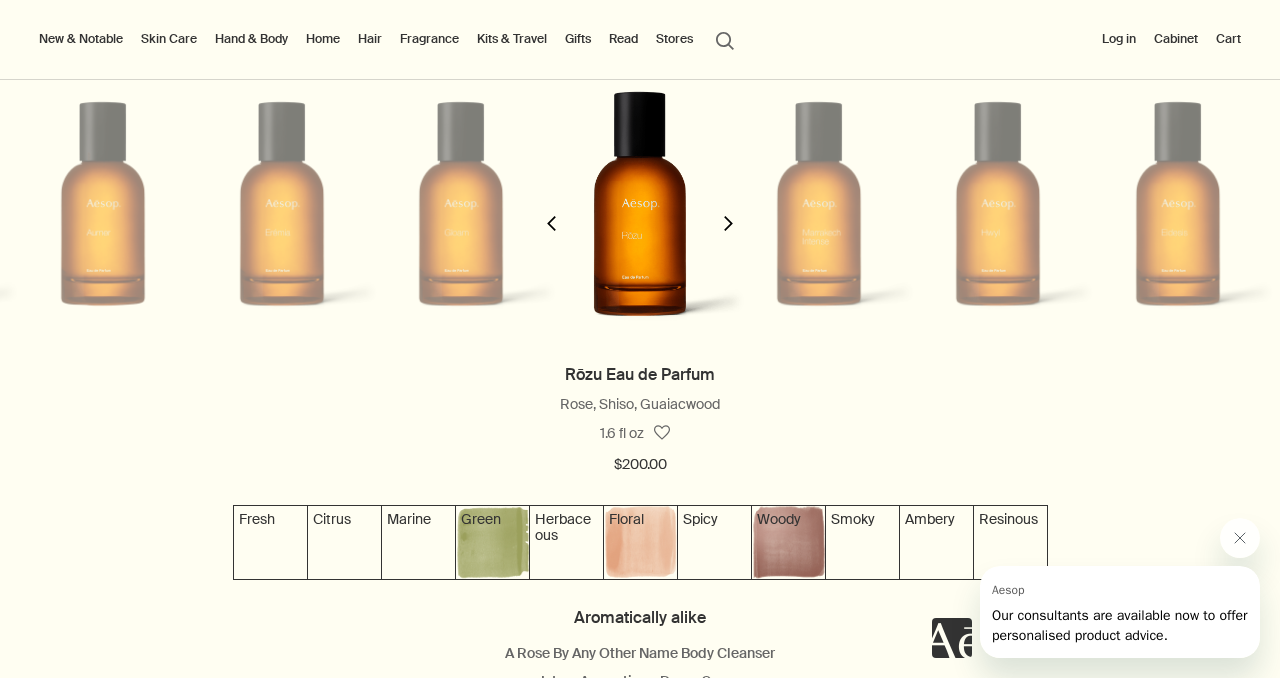 click on "Skin Care" at bounding box center (169, 39) 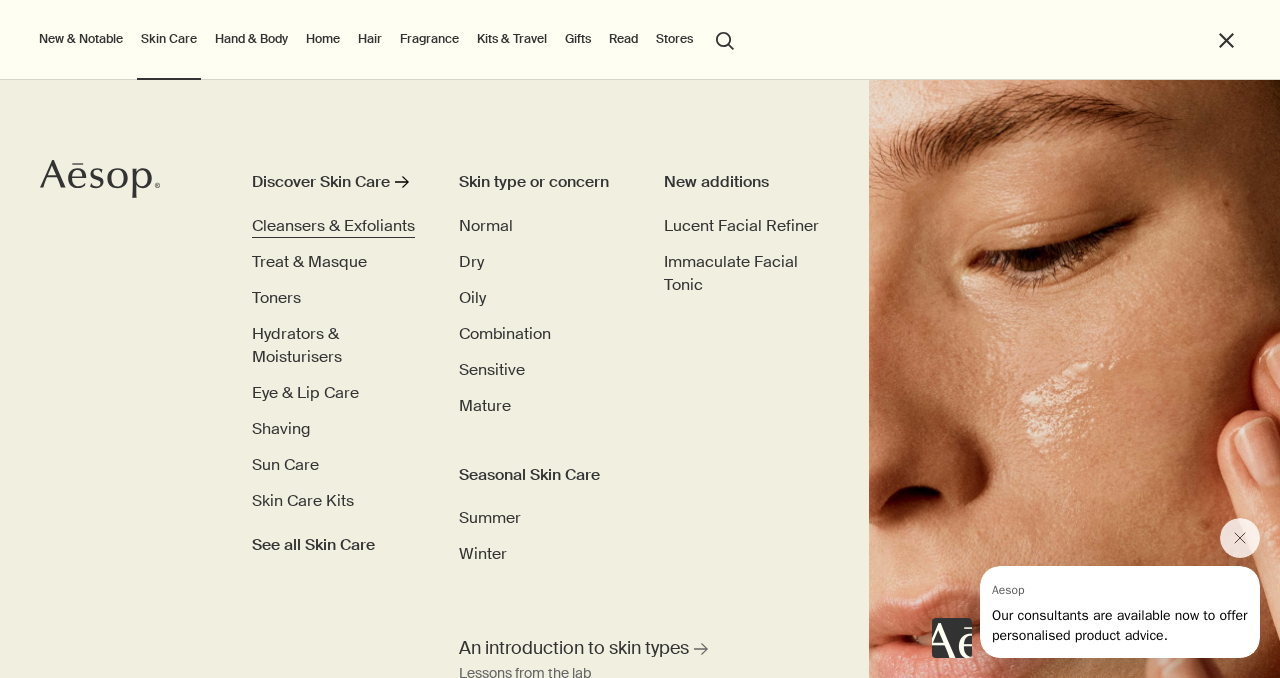 click on "Cleansers & Exfoliants" at bounding box center (333, 225) 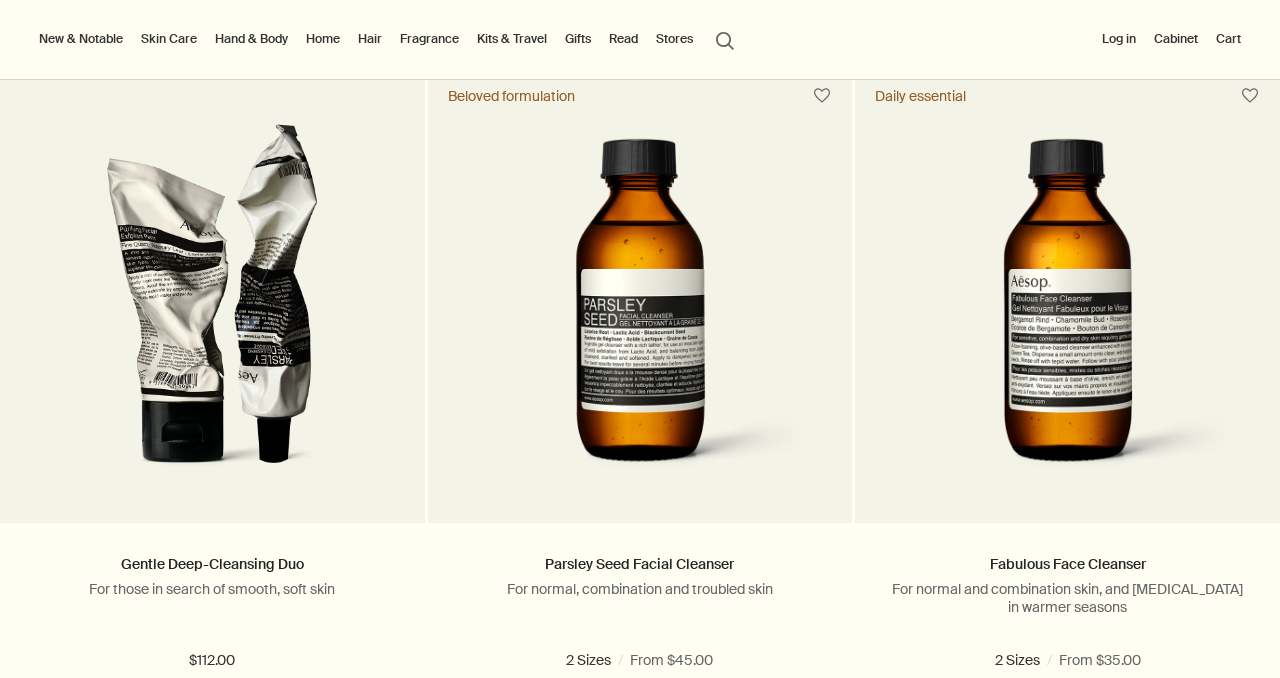 scroll, scrollTop: 567, scrollLeft: 0, axis: vertical 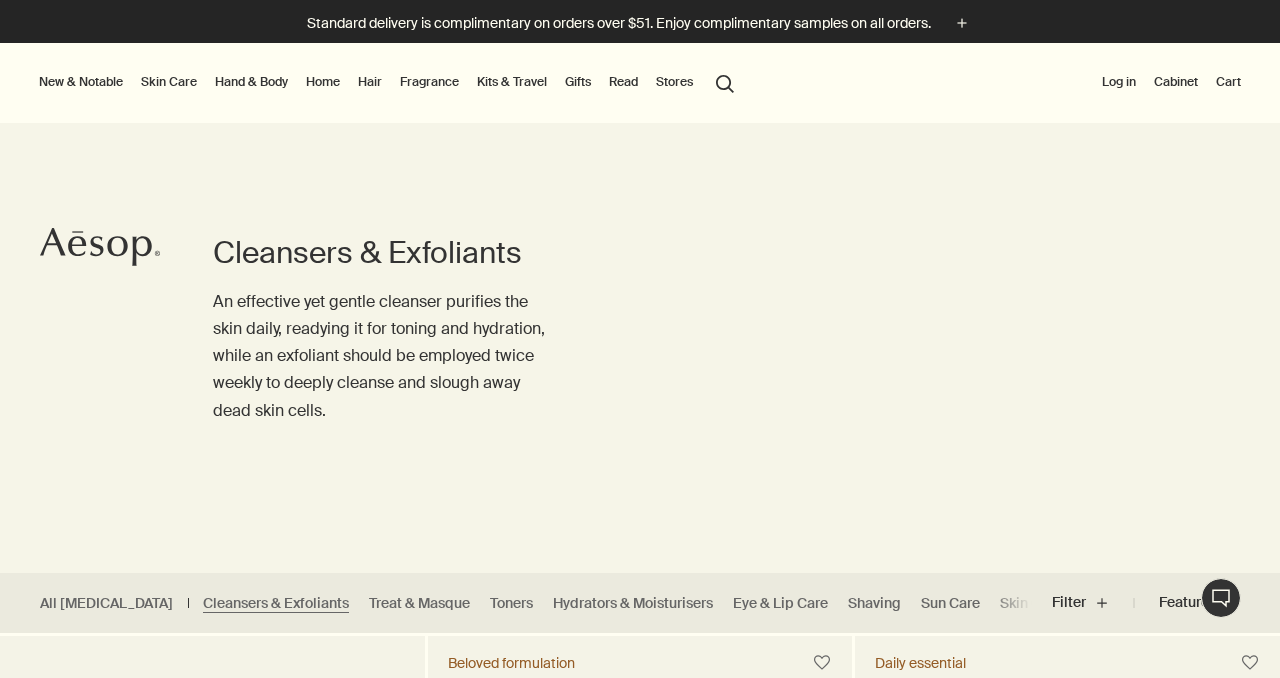 click on "Hand & Body" at bounding box center (251, 82) 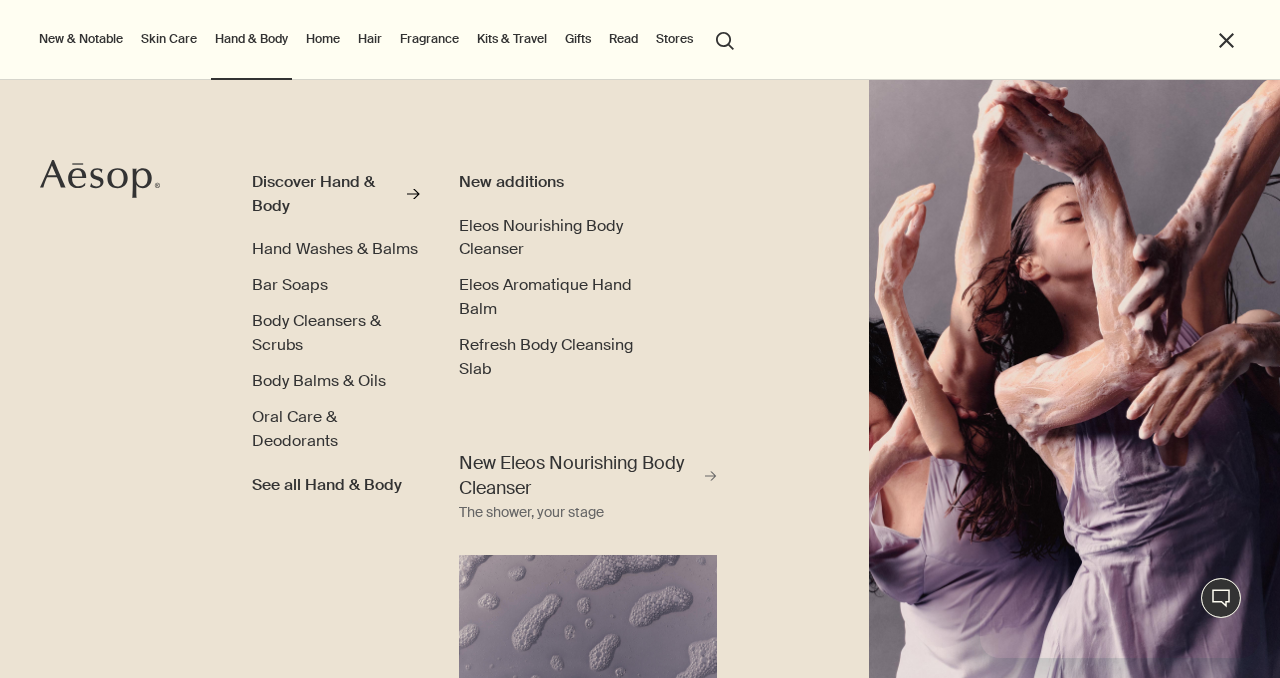 scroll, scrollTop: 0, scrollLeft: 0, axis: both 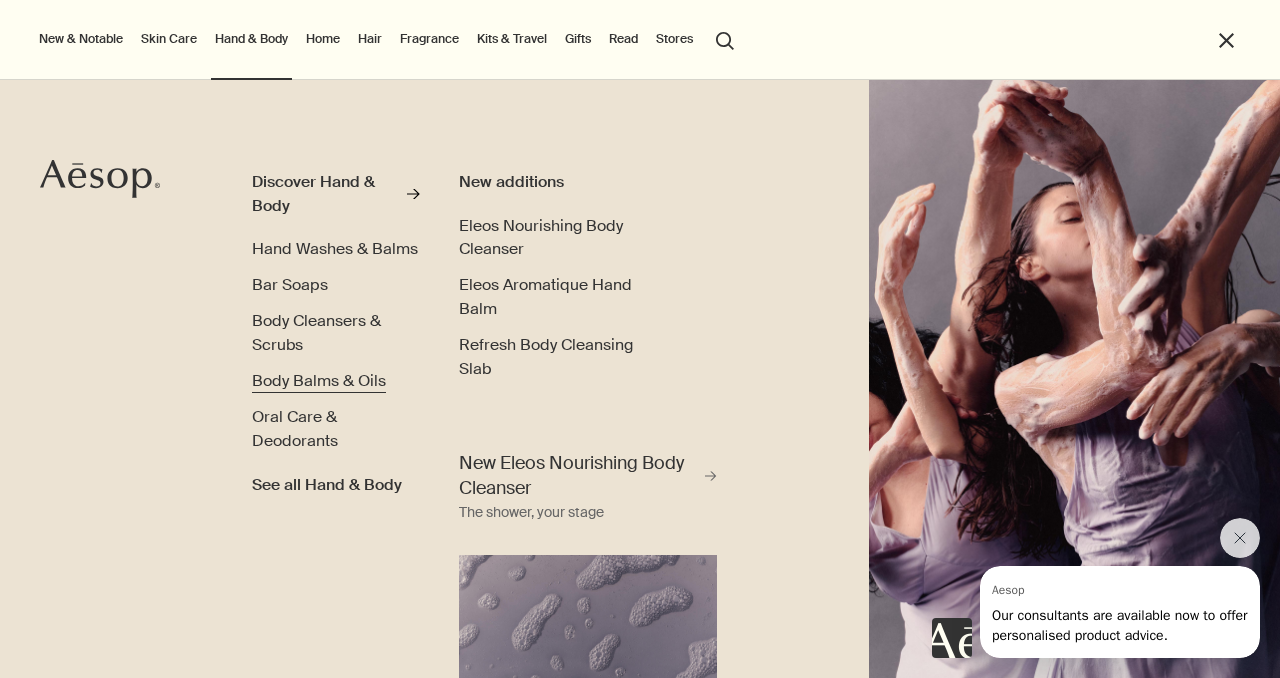click on "Body Balms & Oils" at bounding box center (319, 380) 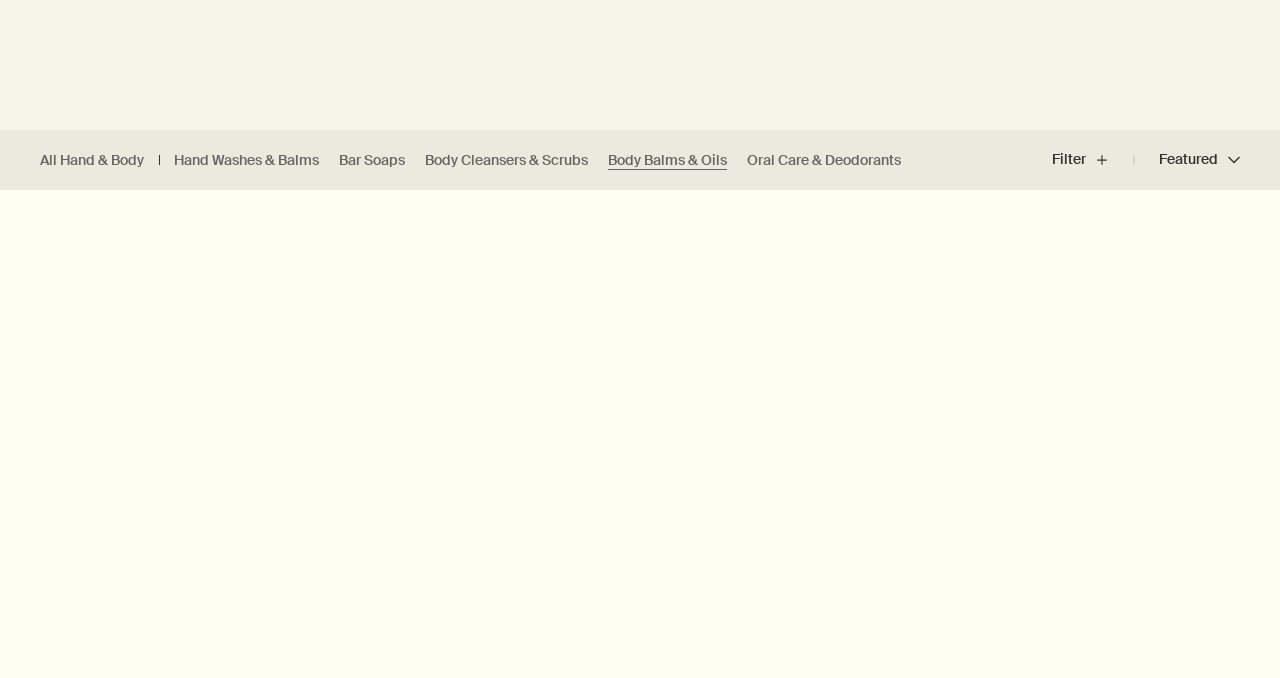 scroll, scrollTop: 0, scrollLeft: 0, axis: both 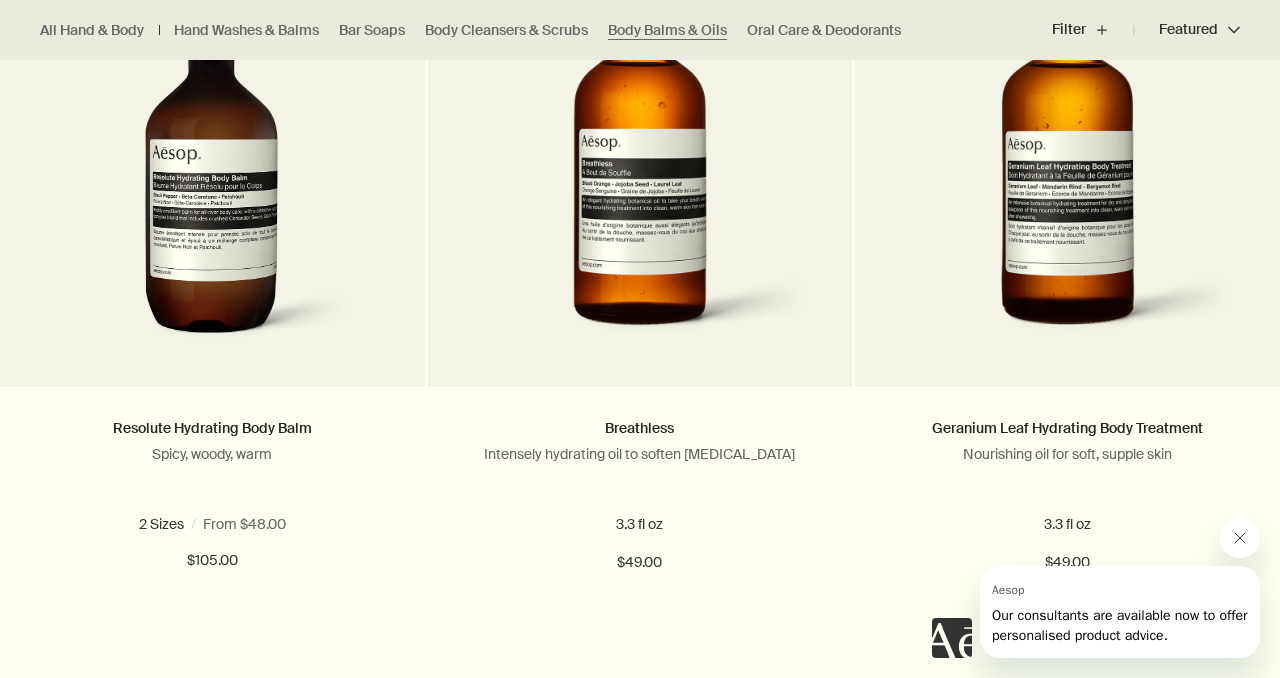 click 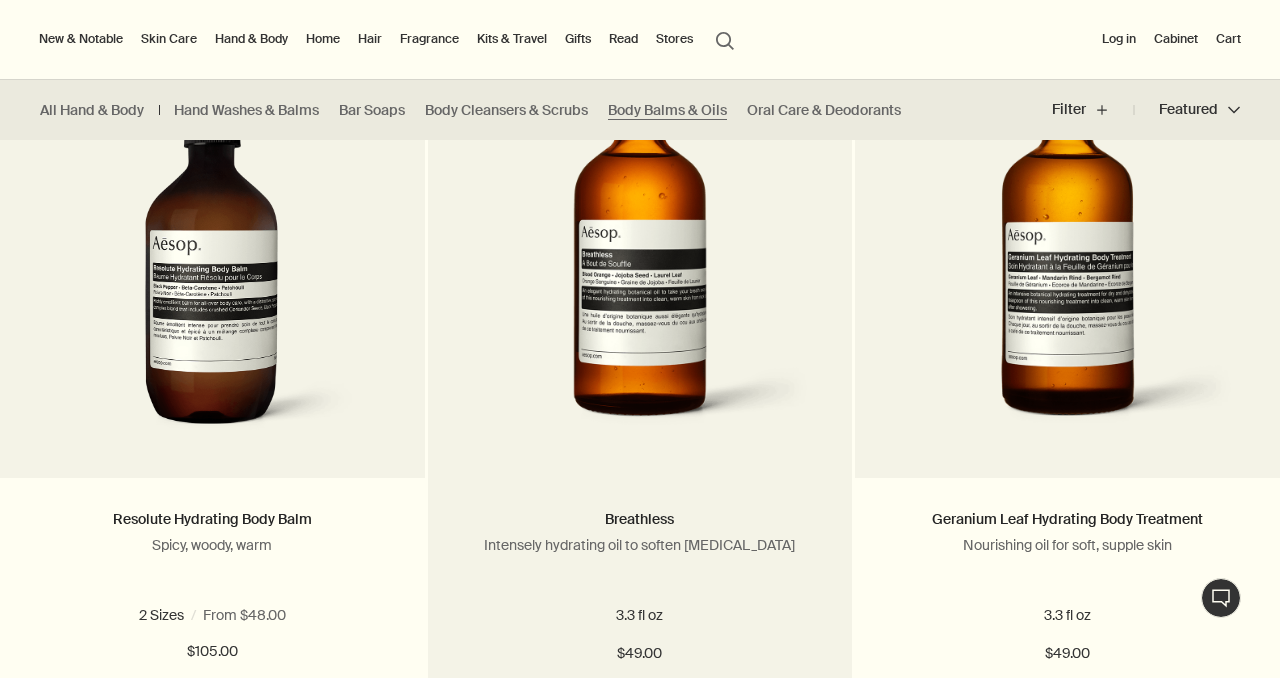 scroll, scrollTop: 1338, scrollLeft: 0, axis: vertical 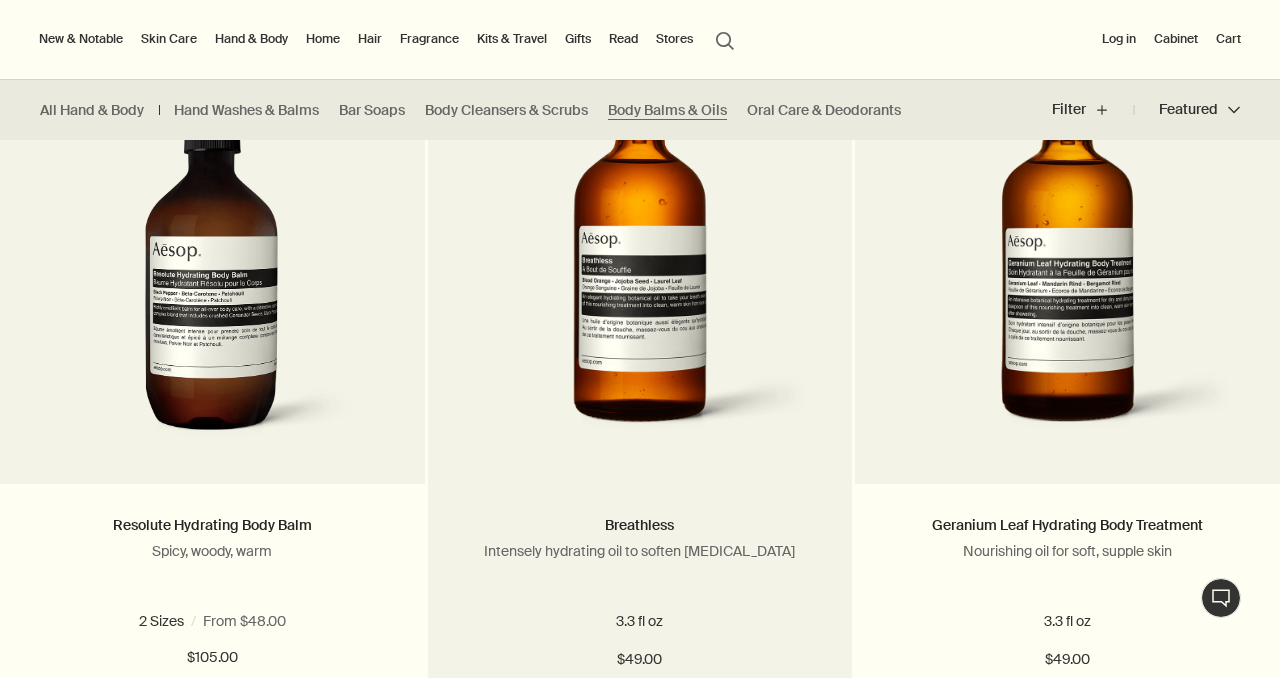 click at bounding box center [640, 269] 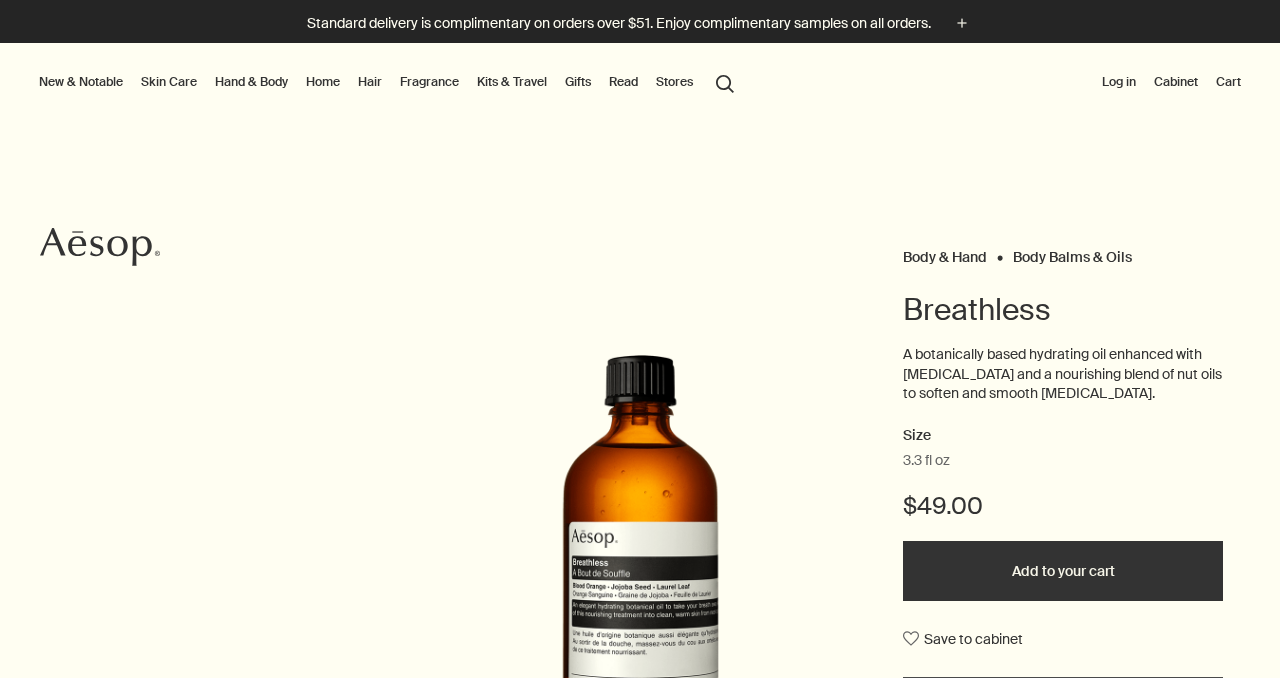 scroll, scrollTop: 0, scrollLeft: 0, axis: both 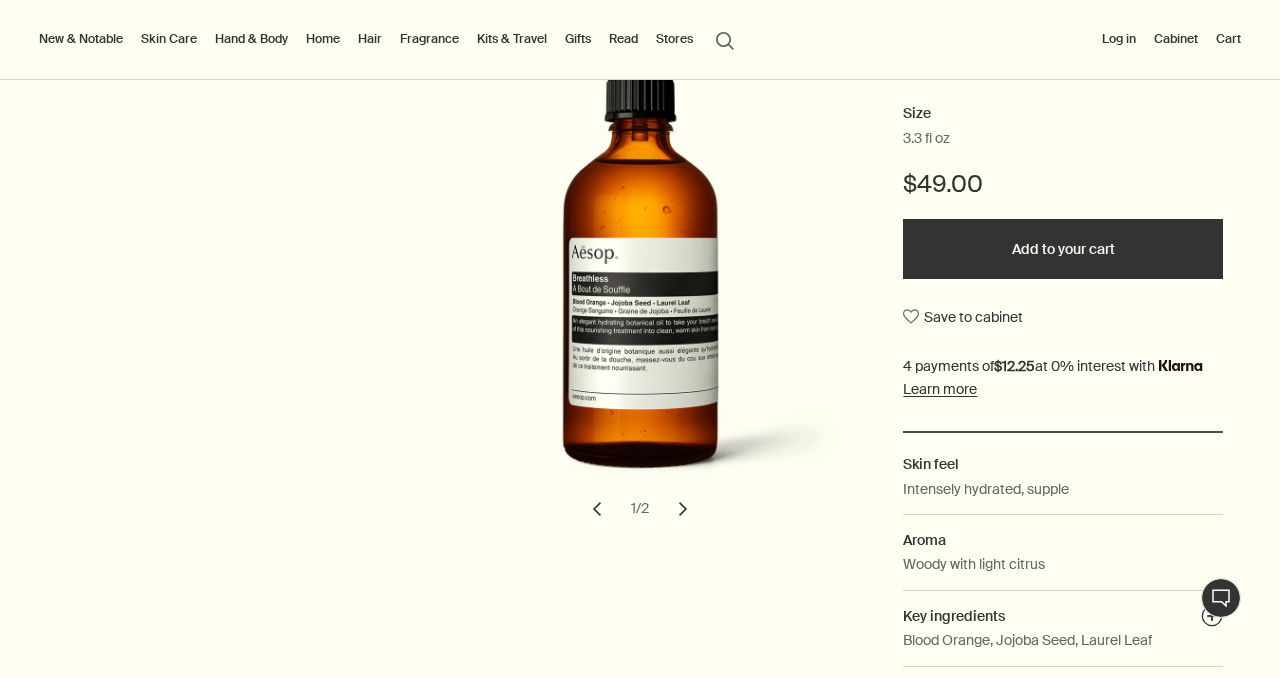 click on "chevron" at bounding box center [683, 509] 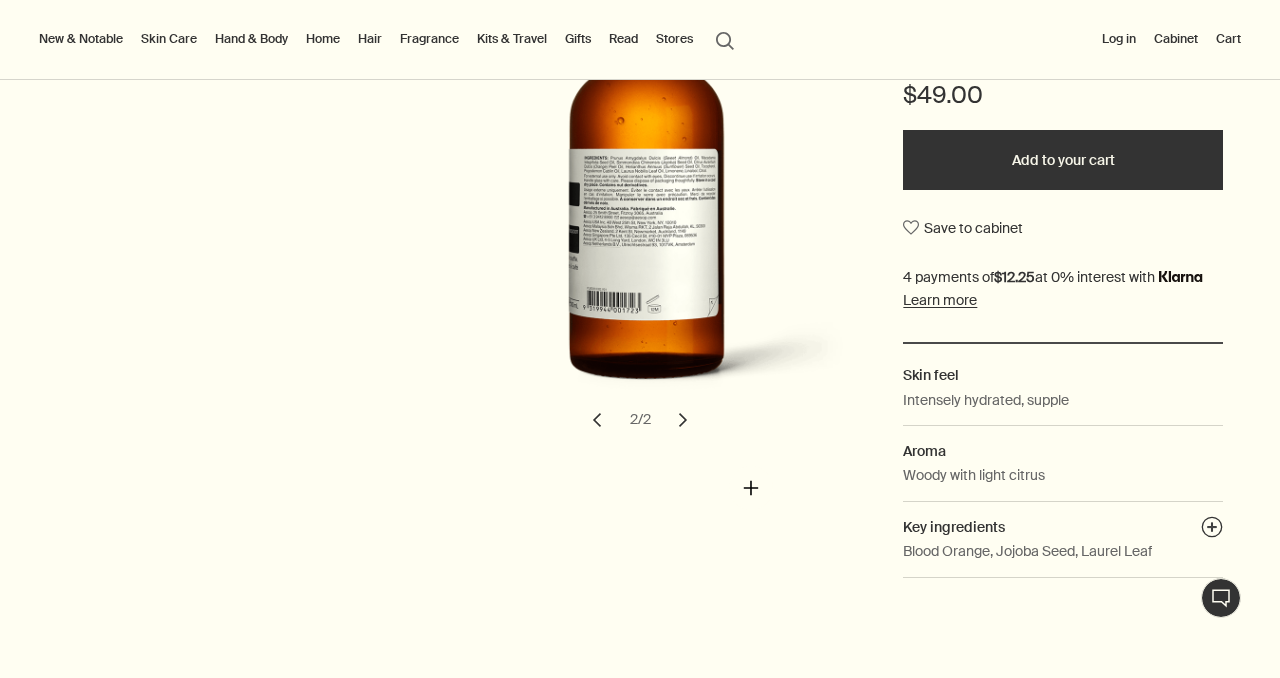 scroll, scrollTop: 415, scrollLeft: 0, axis: vertical 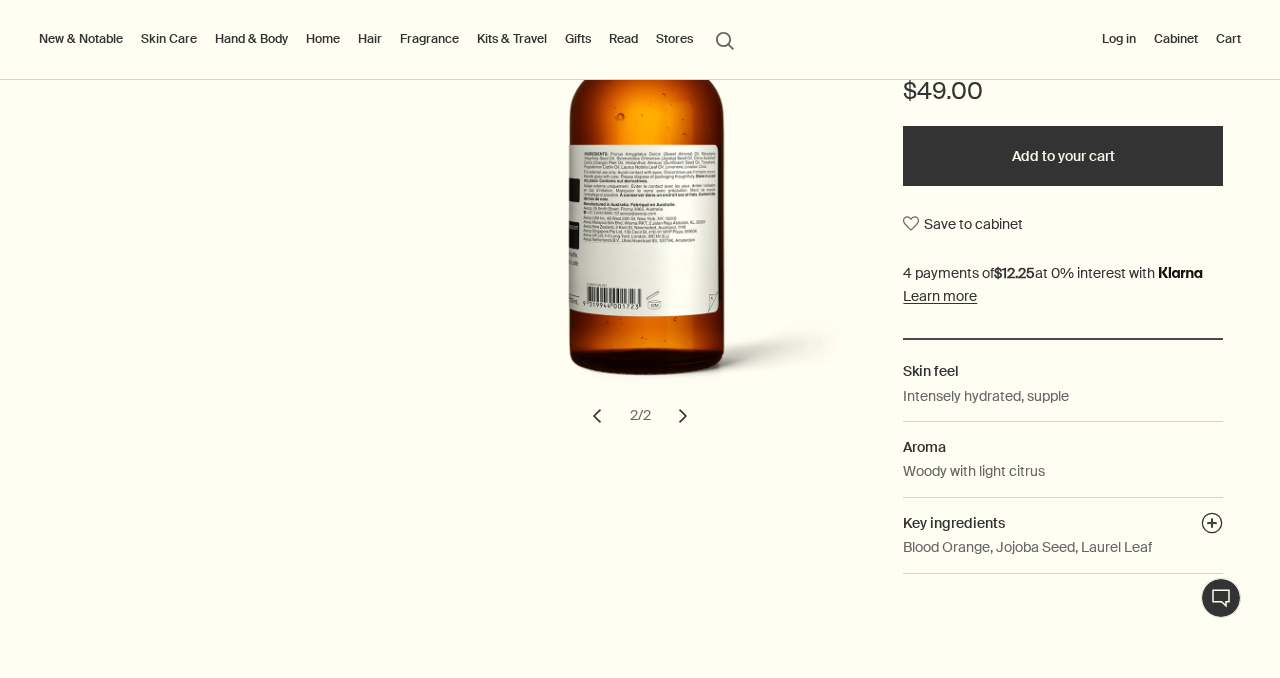 click on "Add to your cart" at bounding box center (1063, 156) 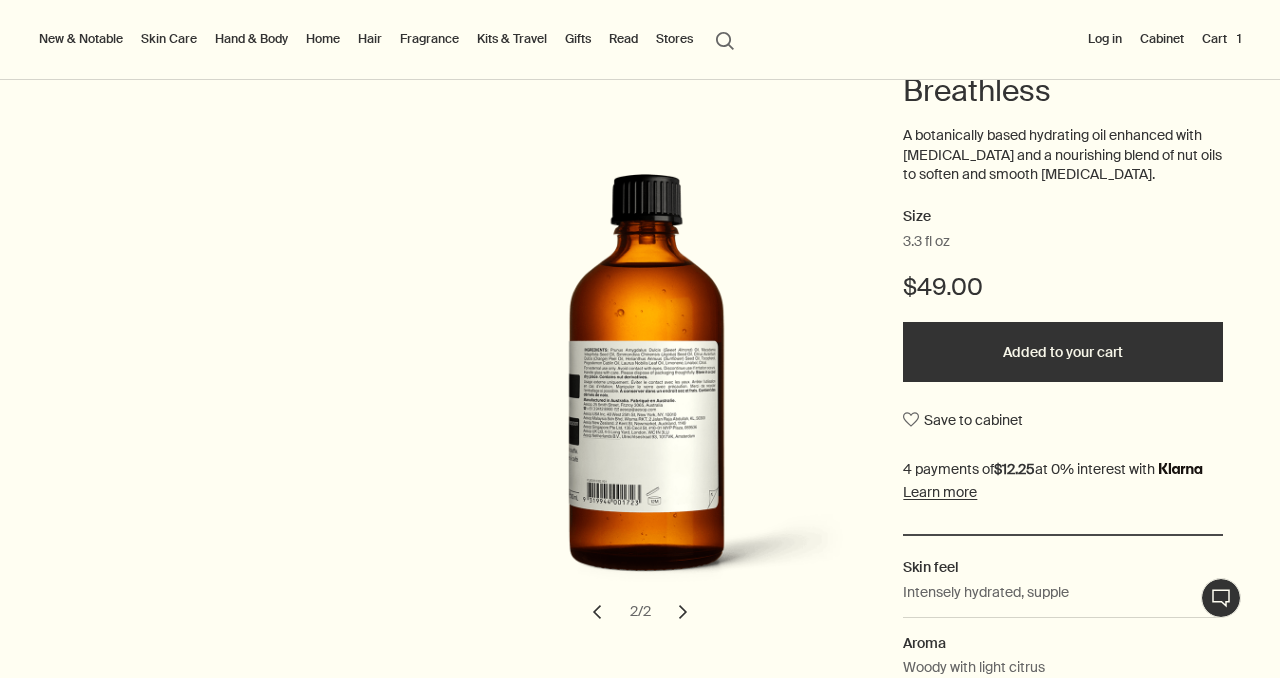 scroll, scrollTop: 213, scrollLeft: 0, axis: vertical 